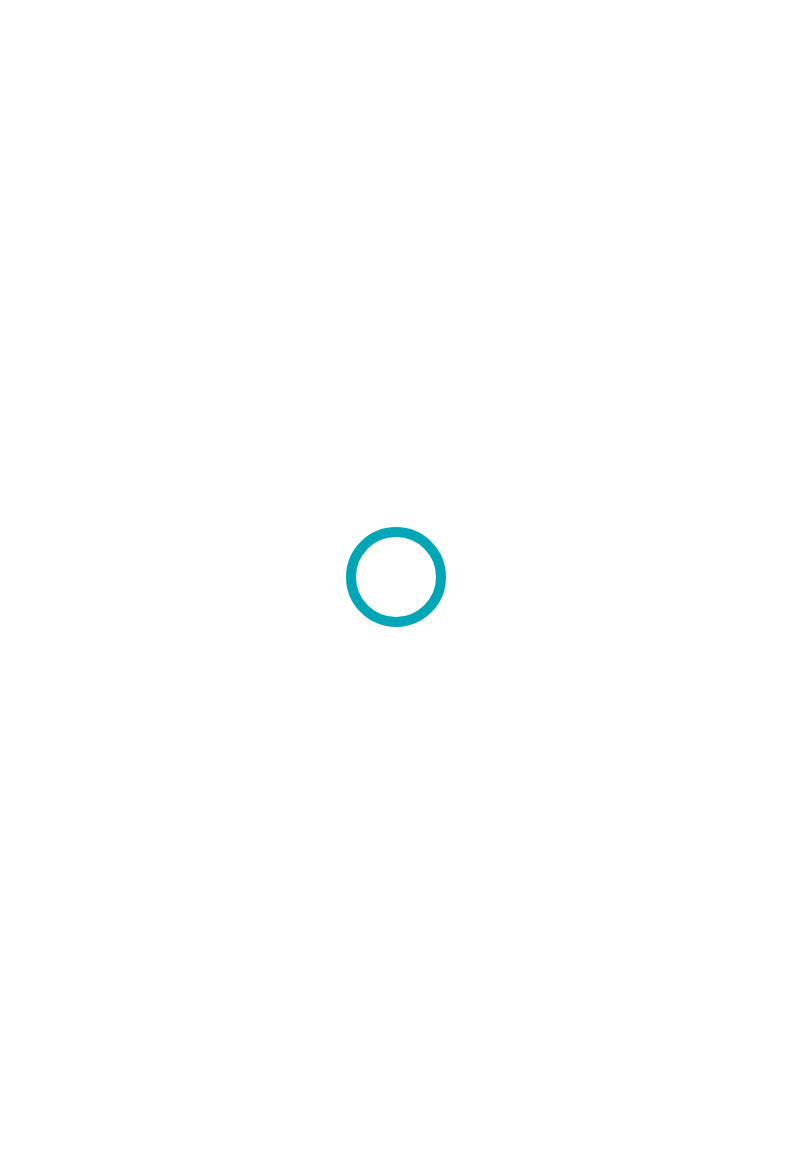 scroll, scrollTop: 0, scrollLeft: 0, axis: both 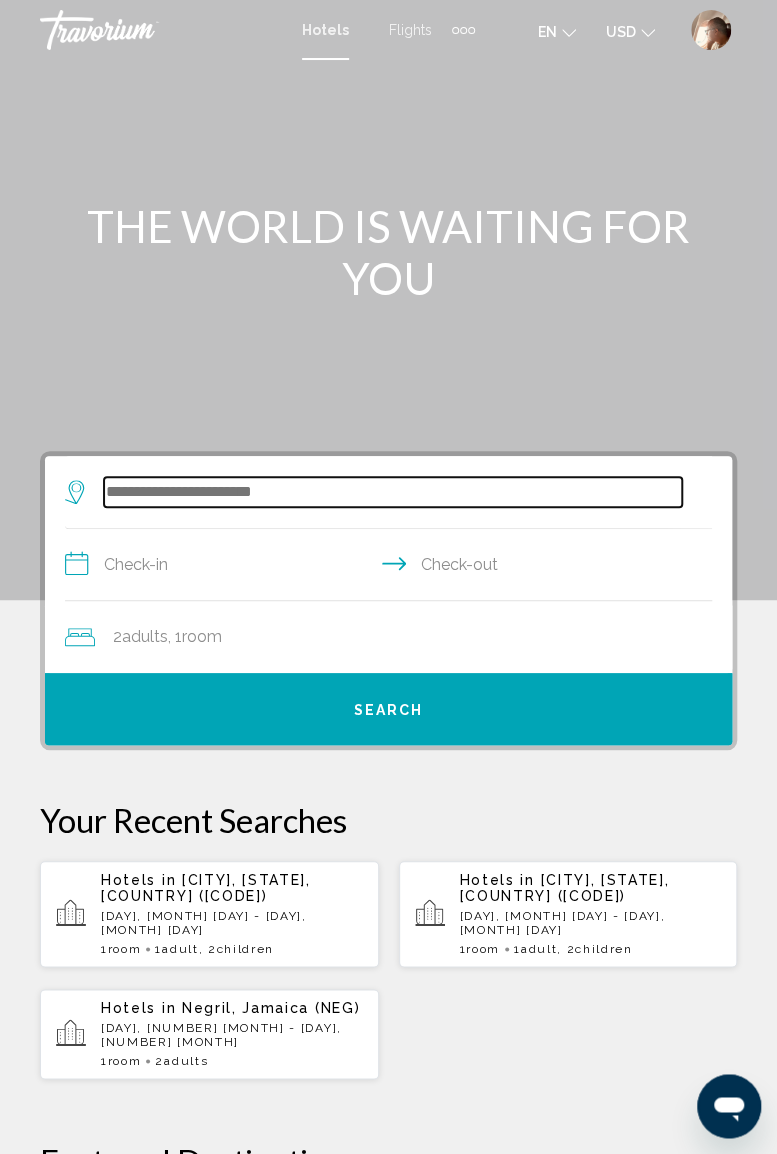 click at bounding box center [393, 492] 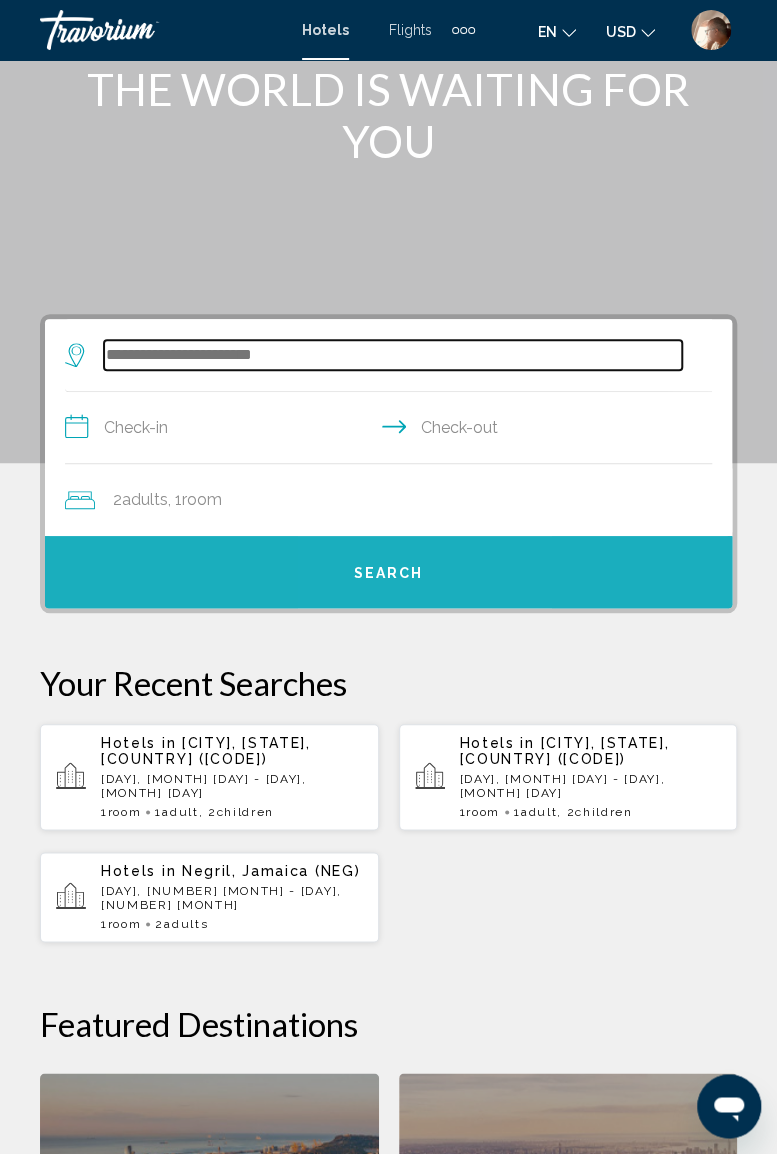 scroll, scrollTop: 0, scrollLeft: 0, axis: both 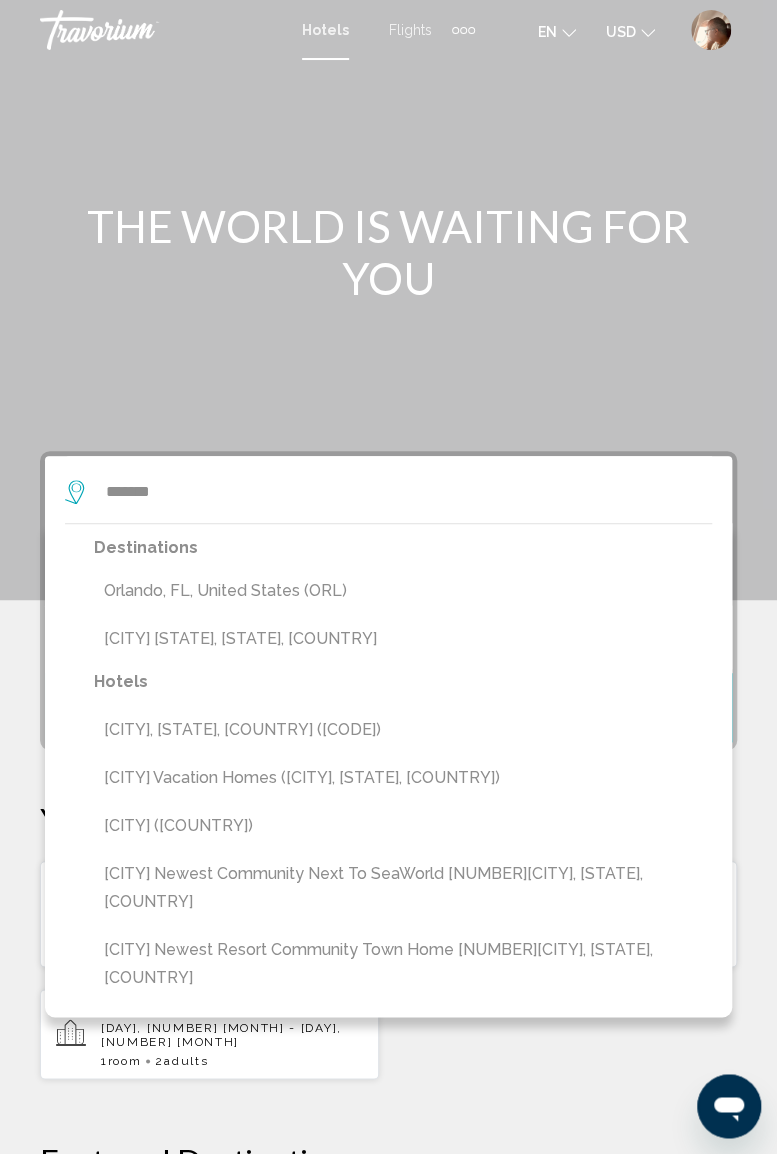 click on "Orlando, FL, United States (ORL)" at bounding box center (403, 591) 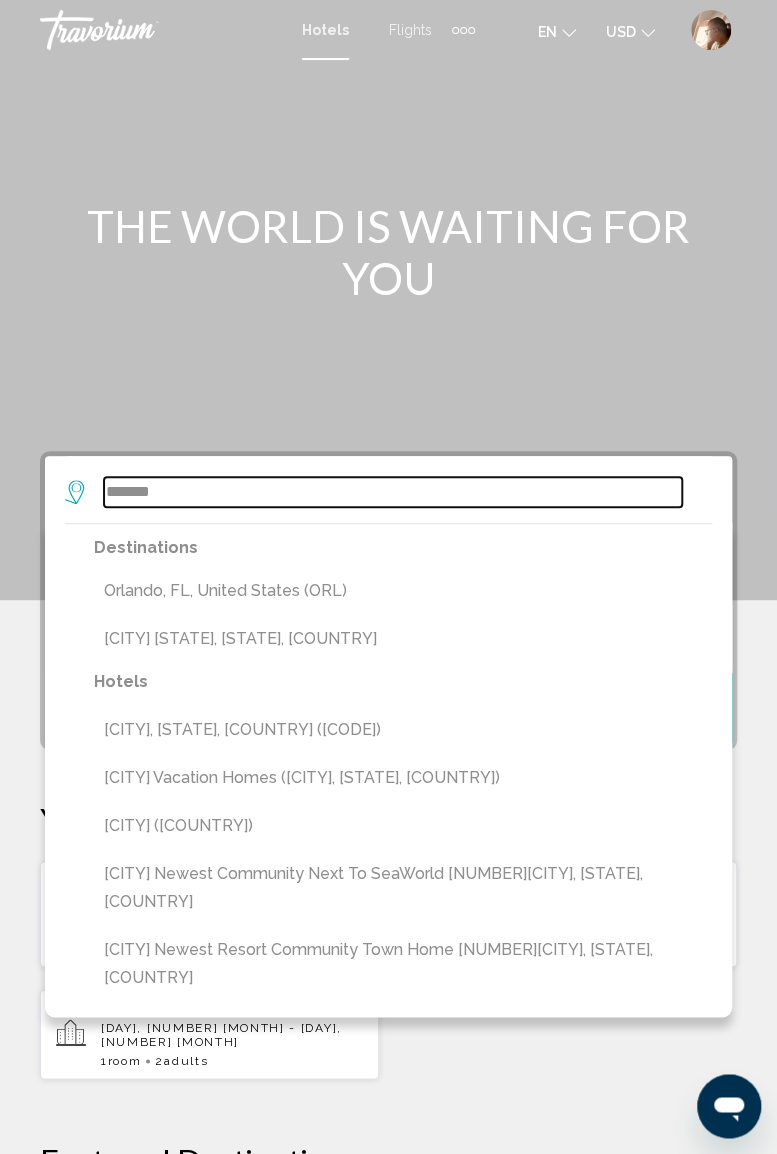 type on "**********" 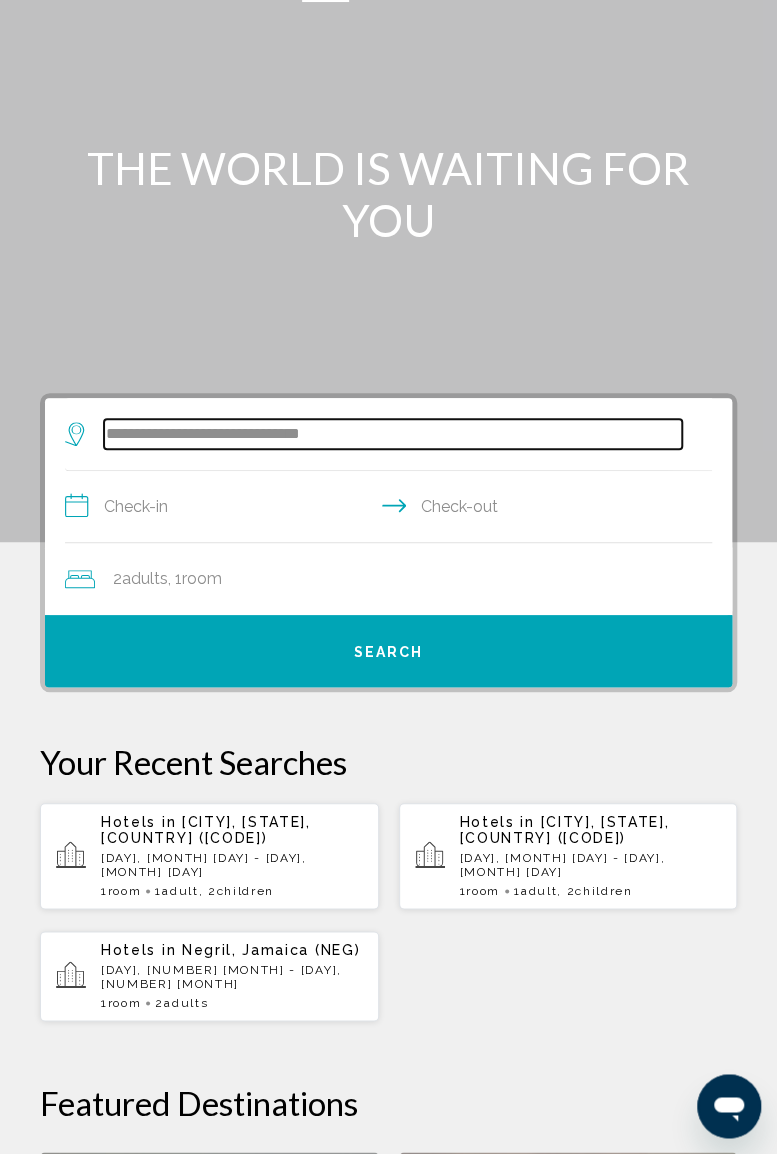 scroll, scrollTop: 58, scrollLeft: 0, axis: vertical 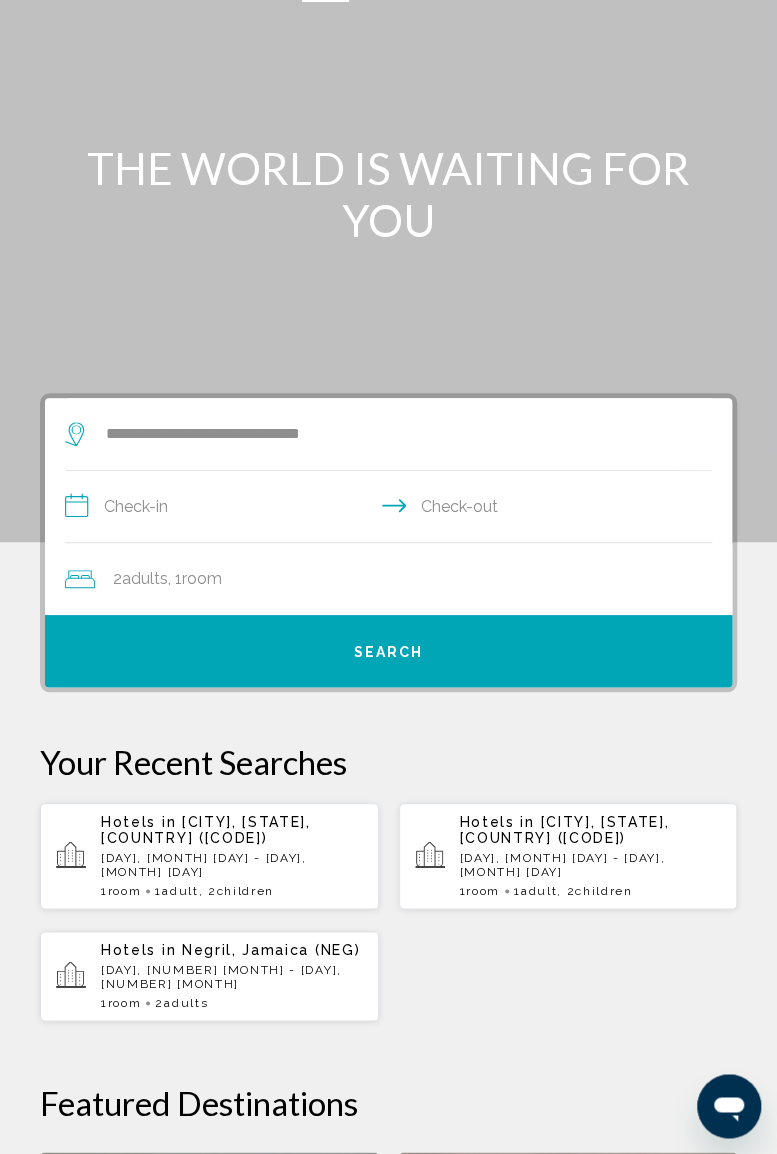 click on "**********" at bounding box center [392, 509] 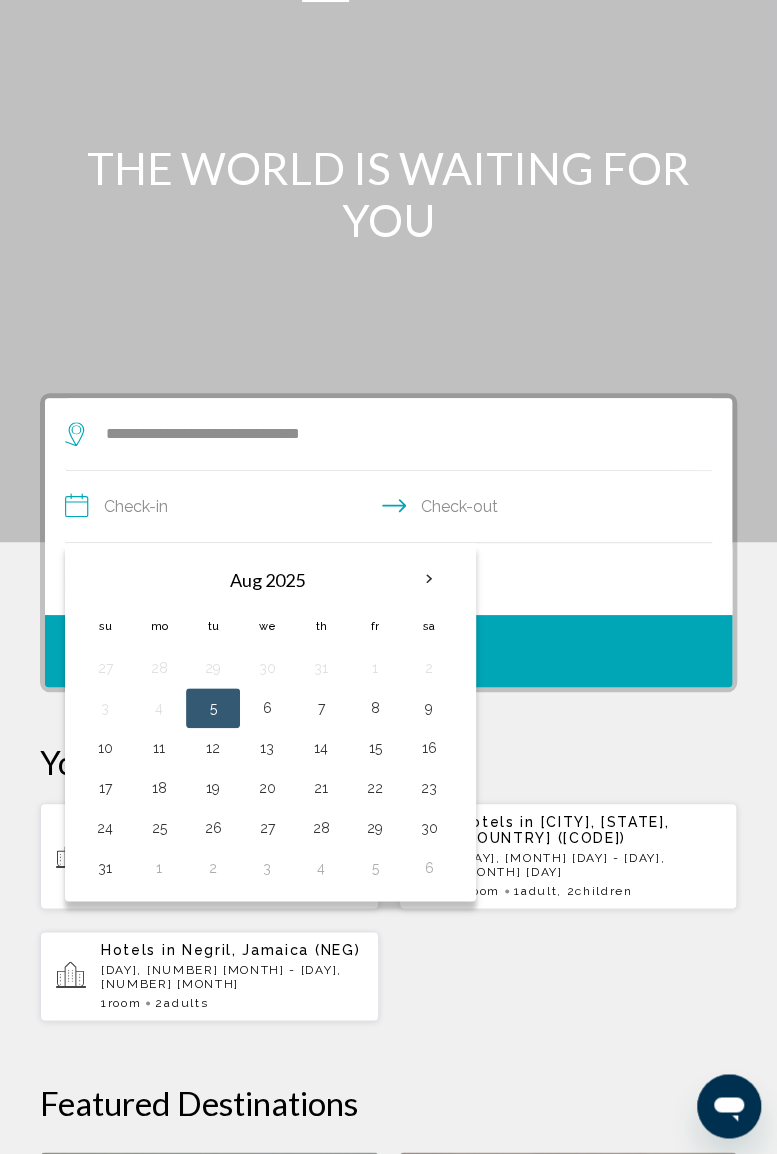 click on "29" at bounding box center (375, 828) 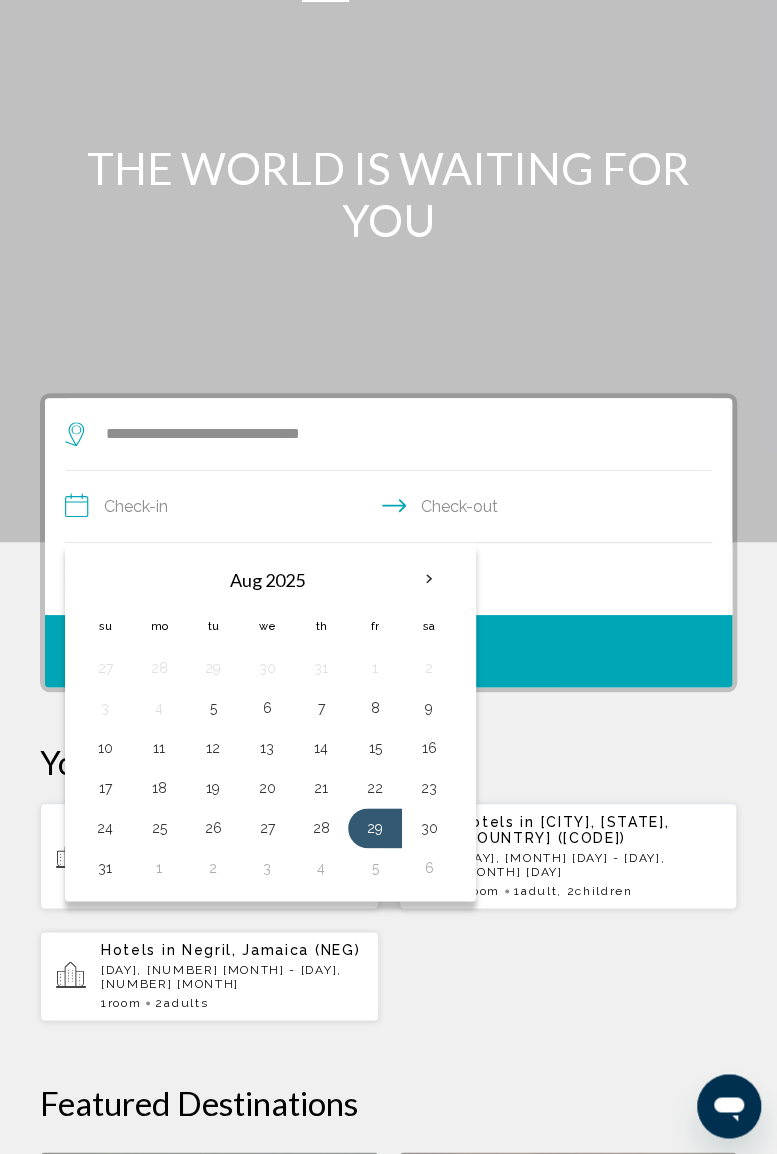 click on "1" at bounding box center (159, 868) 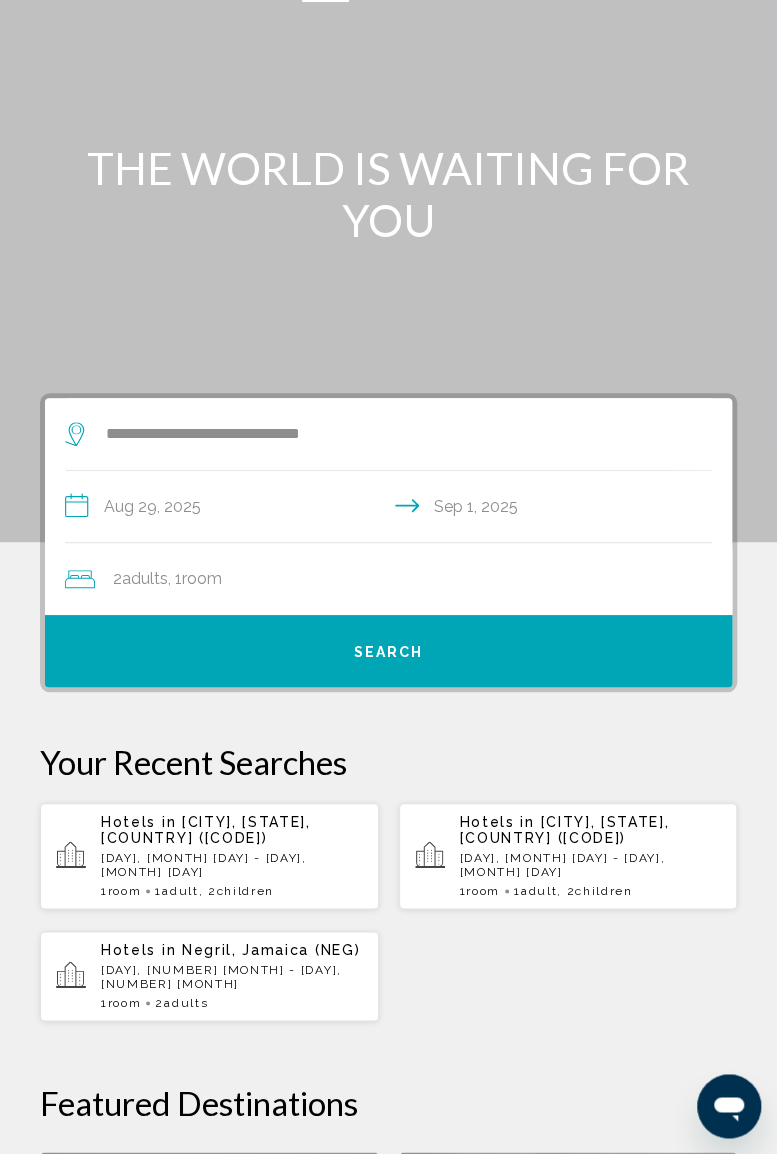 click on "Search" at bounding box center [389, 652] 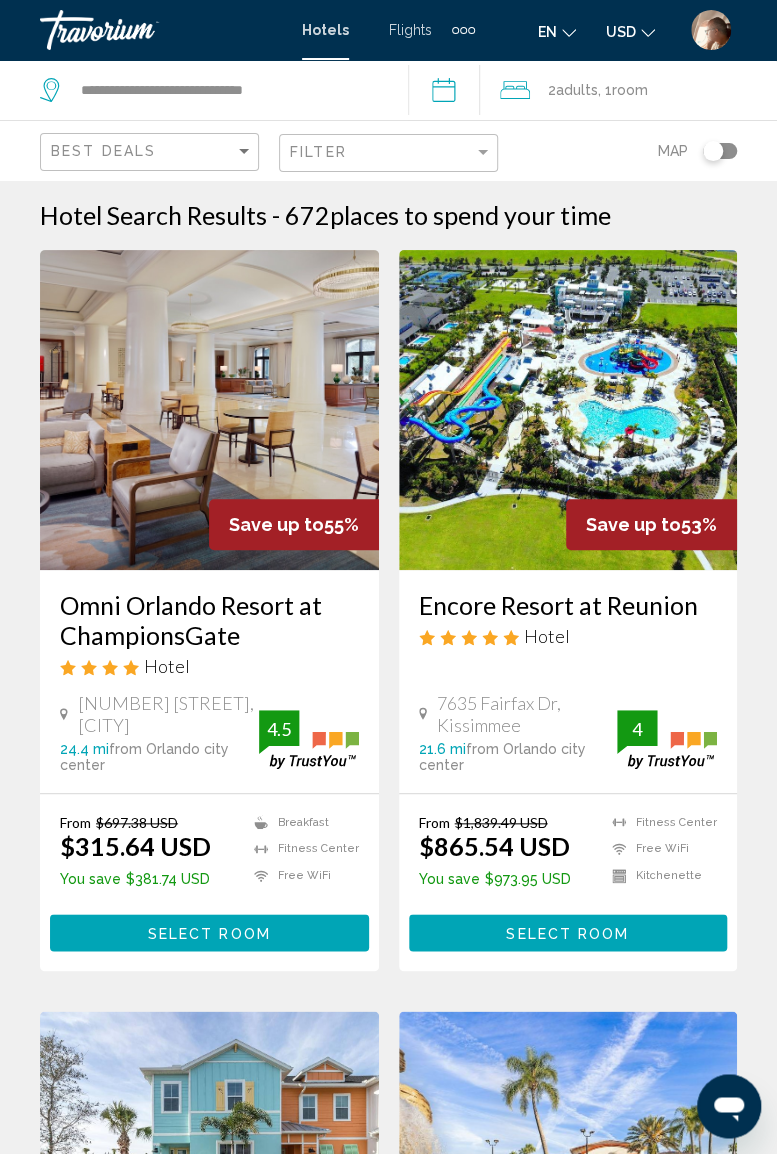 scroll, scrollTop: 0, scrollLeft: 0, axis: both 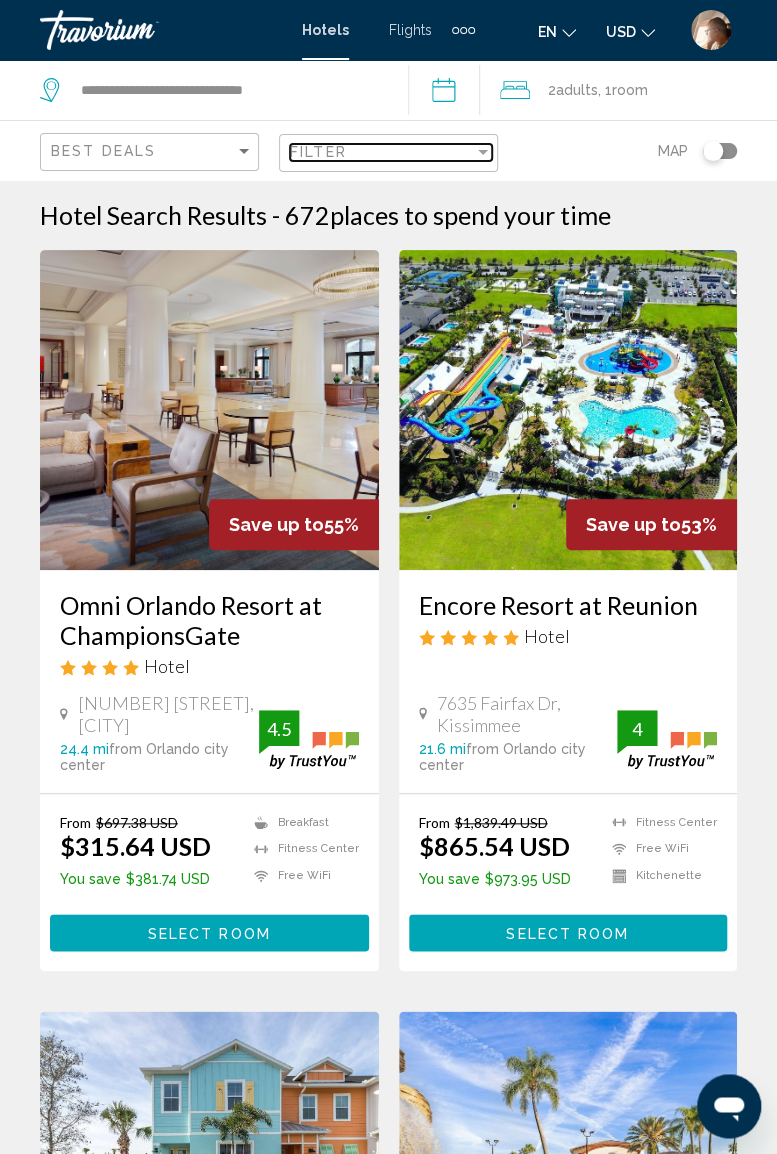 click at bounding box center [483, 152] 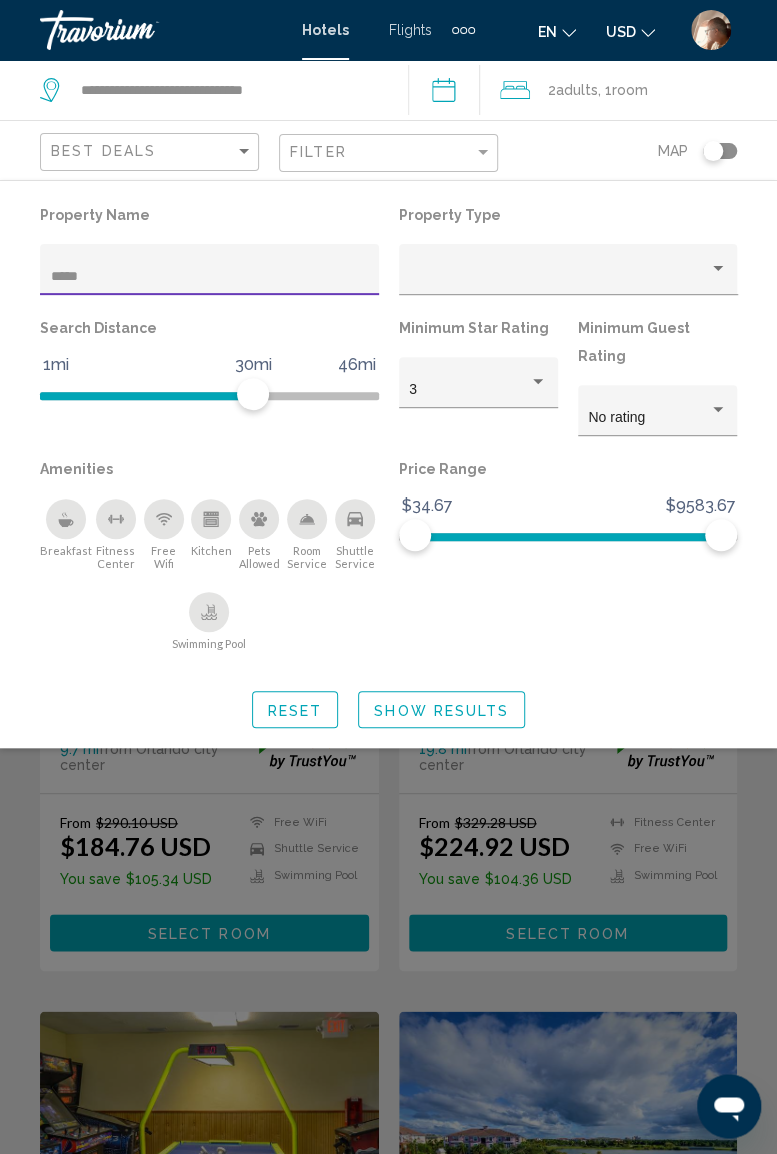 type on "******" 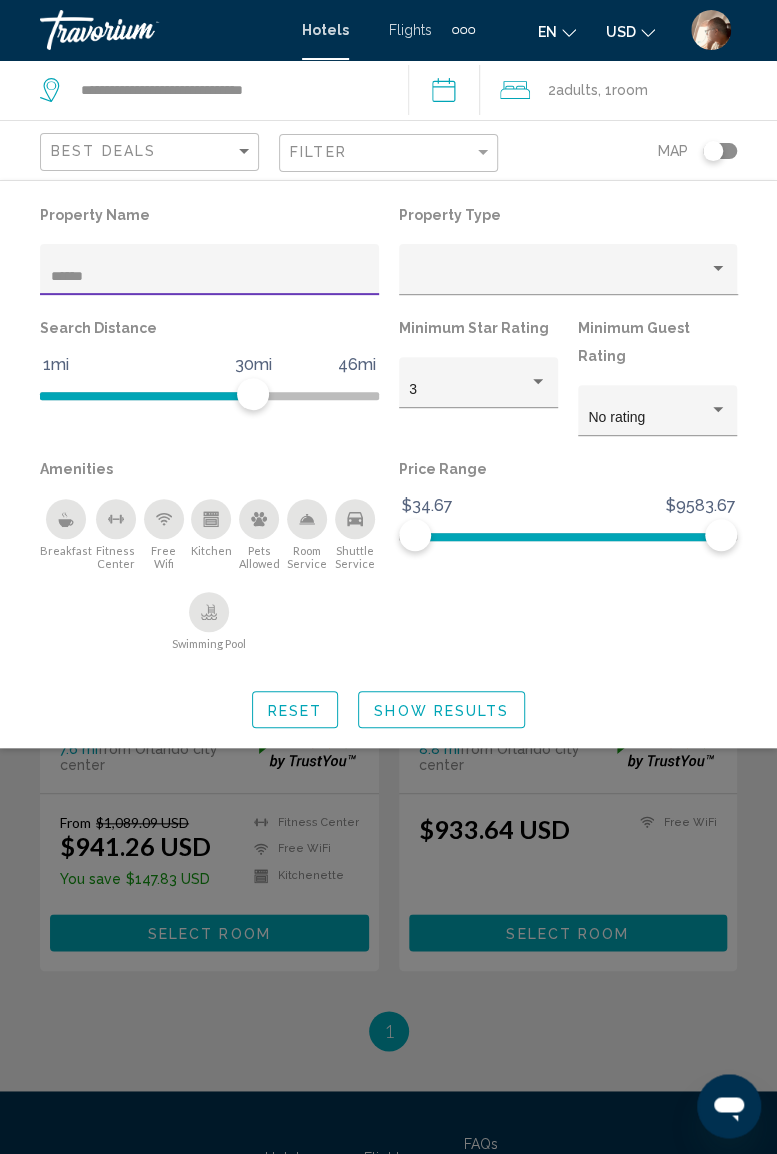 click 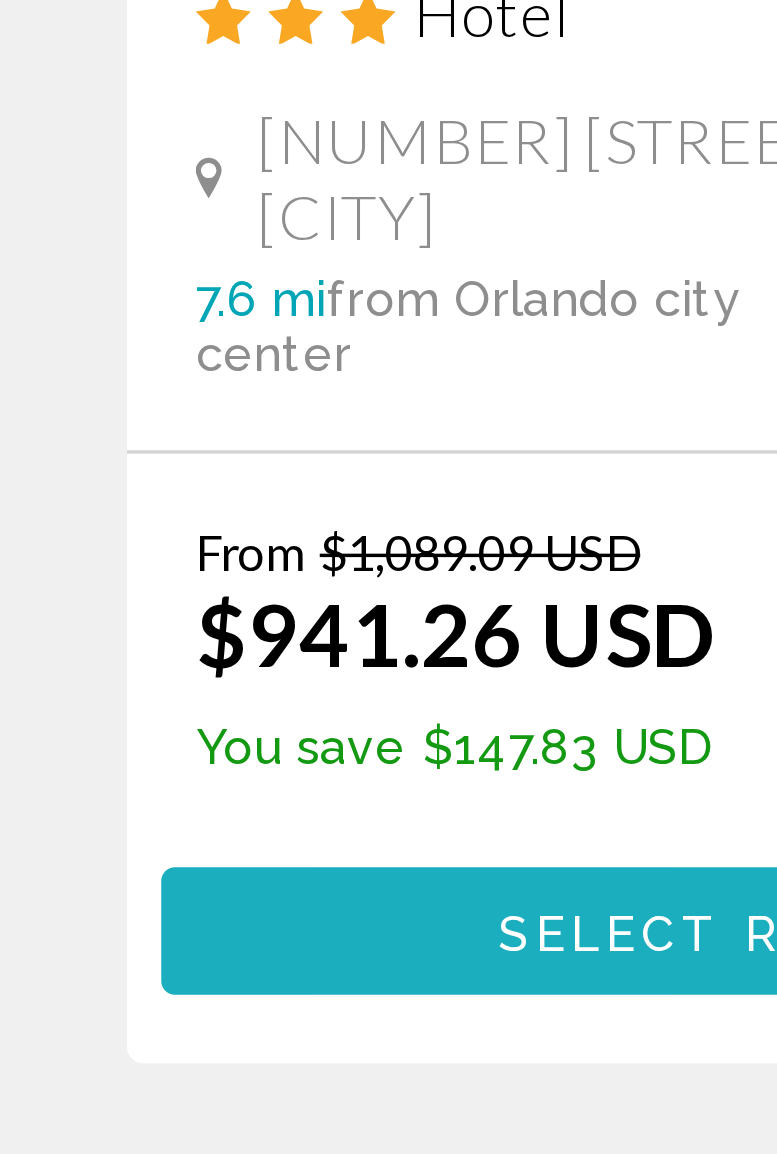 scroll, scrollTop: 1, scrollLeft: 0, axis: vertical 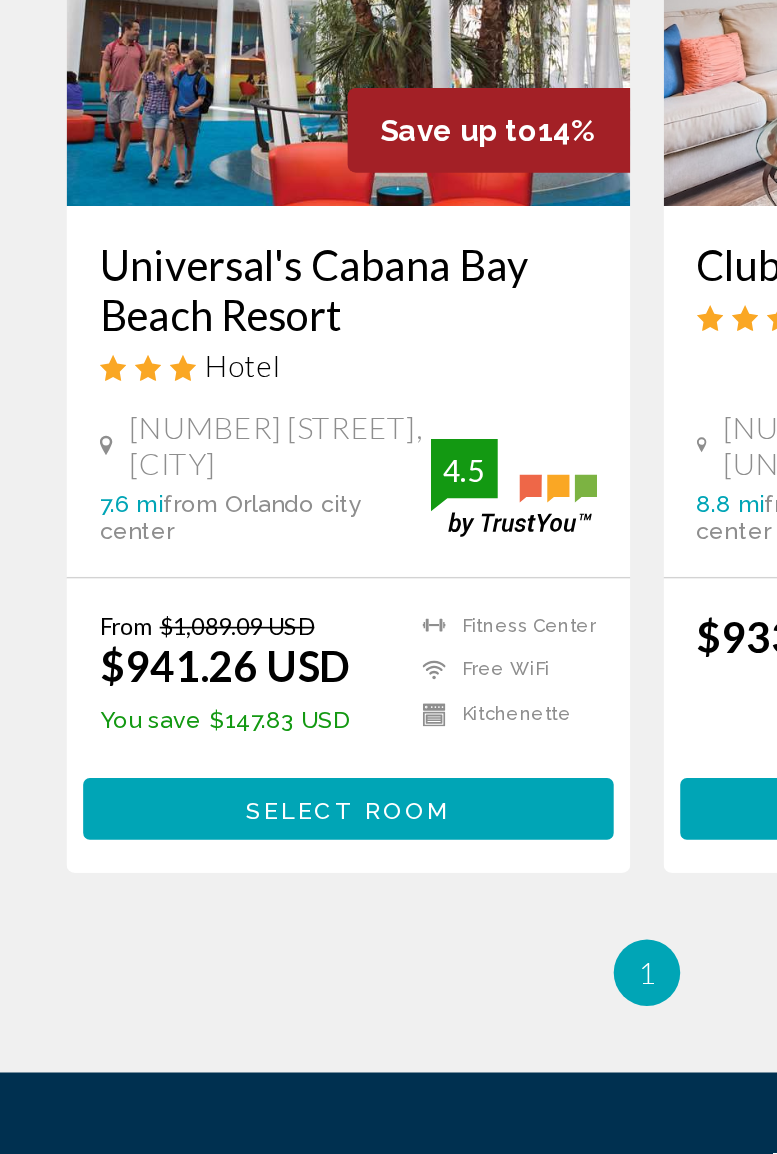 click on "Select Room" at bounding box center (209, 932) 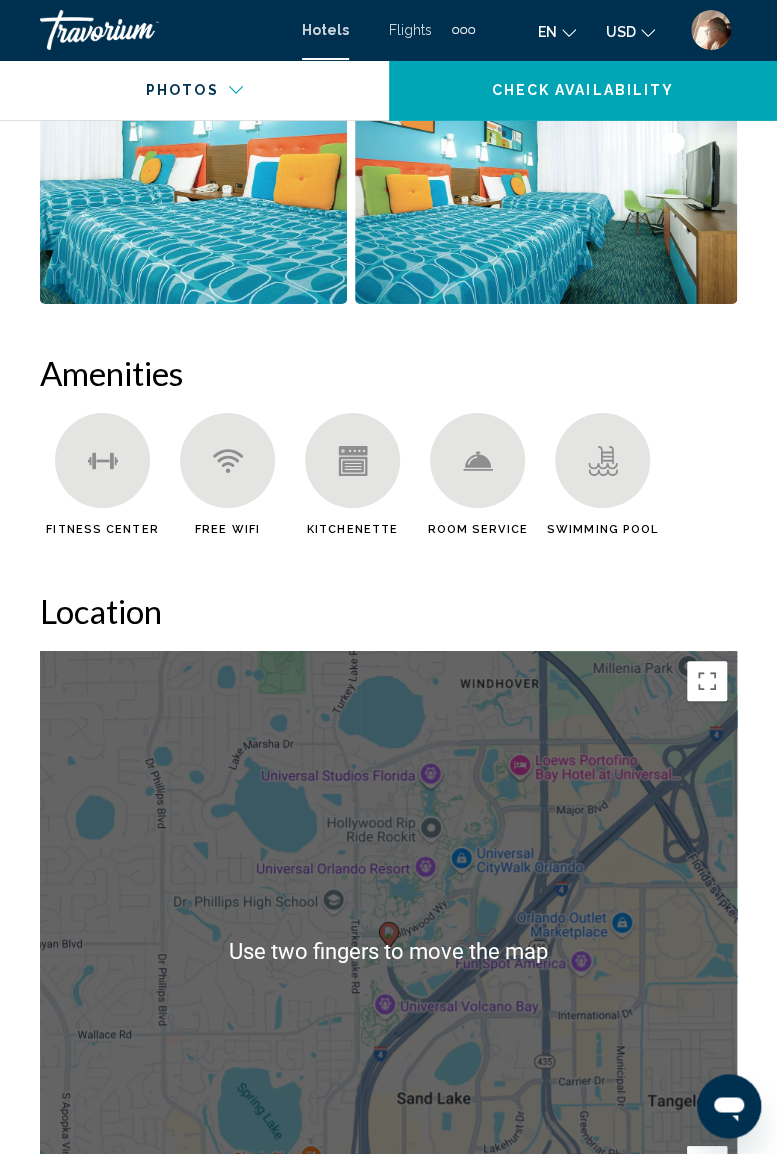 scroll, scrollTop: 0, scrollLeft: 0, axis: both 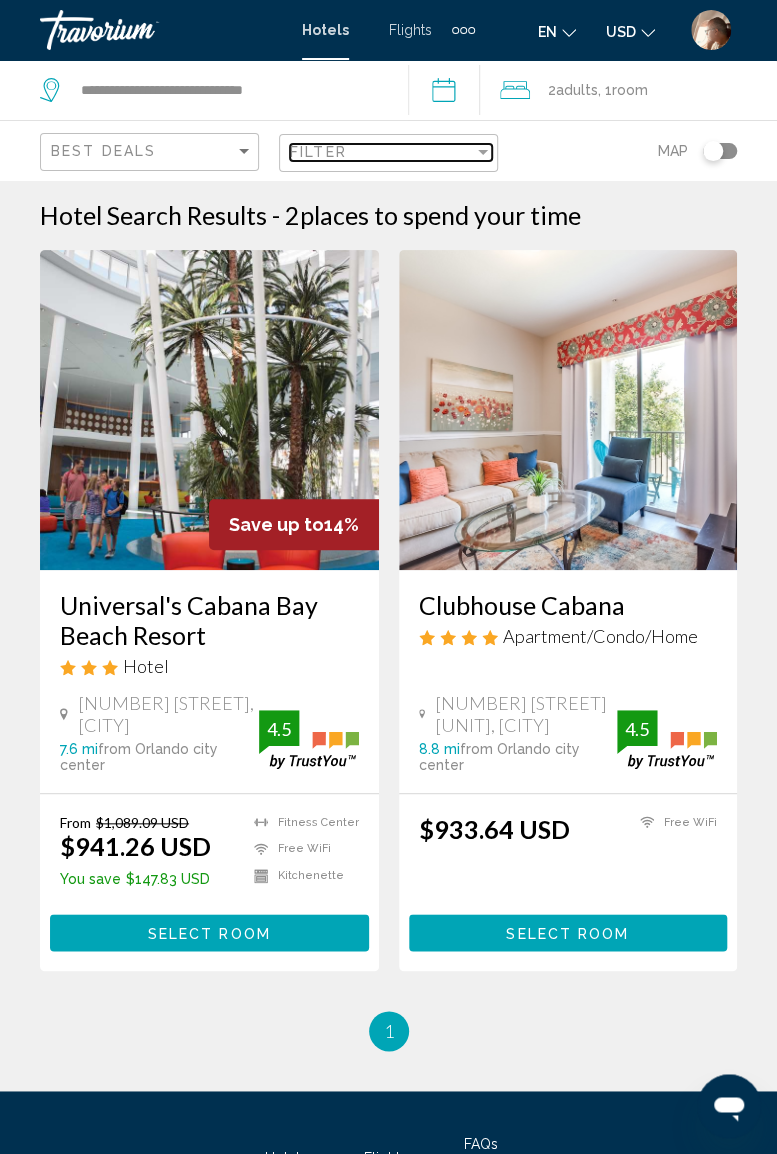 click at bounding box center [483, 152] 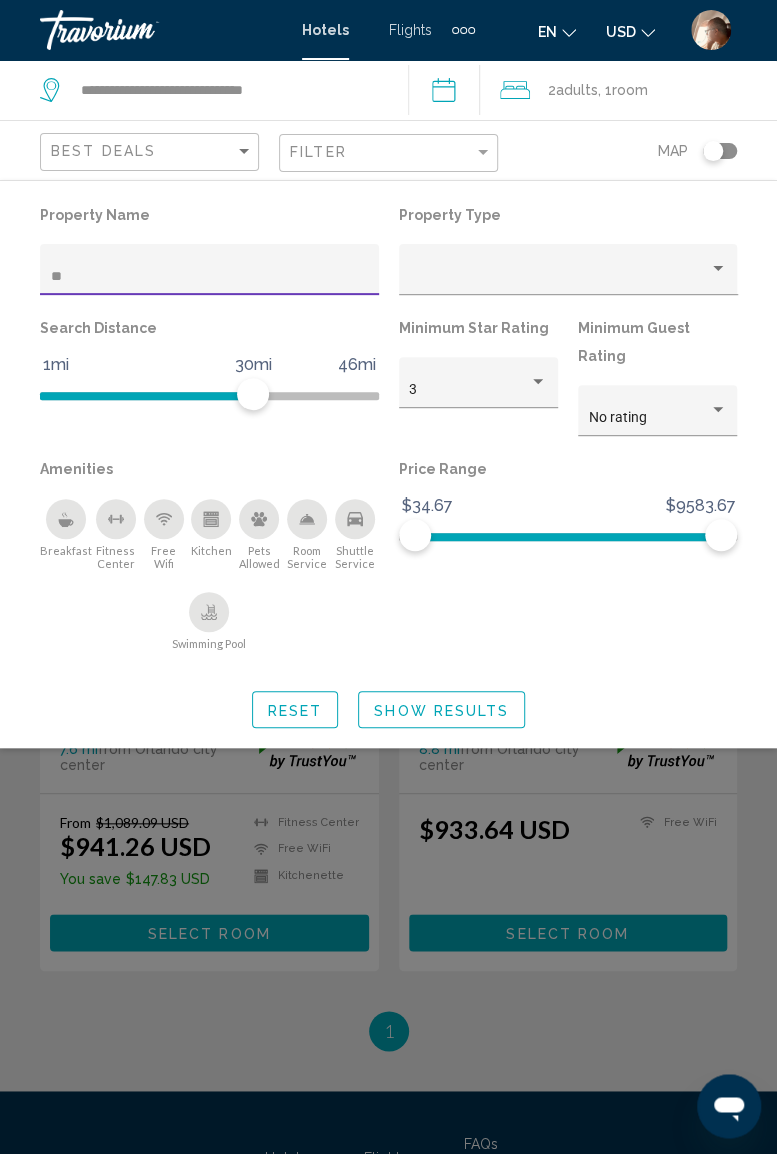 type on "*" 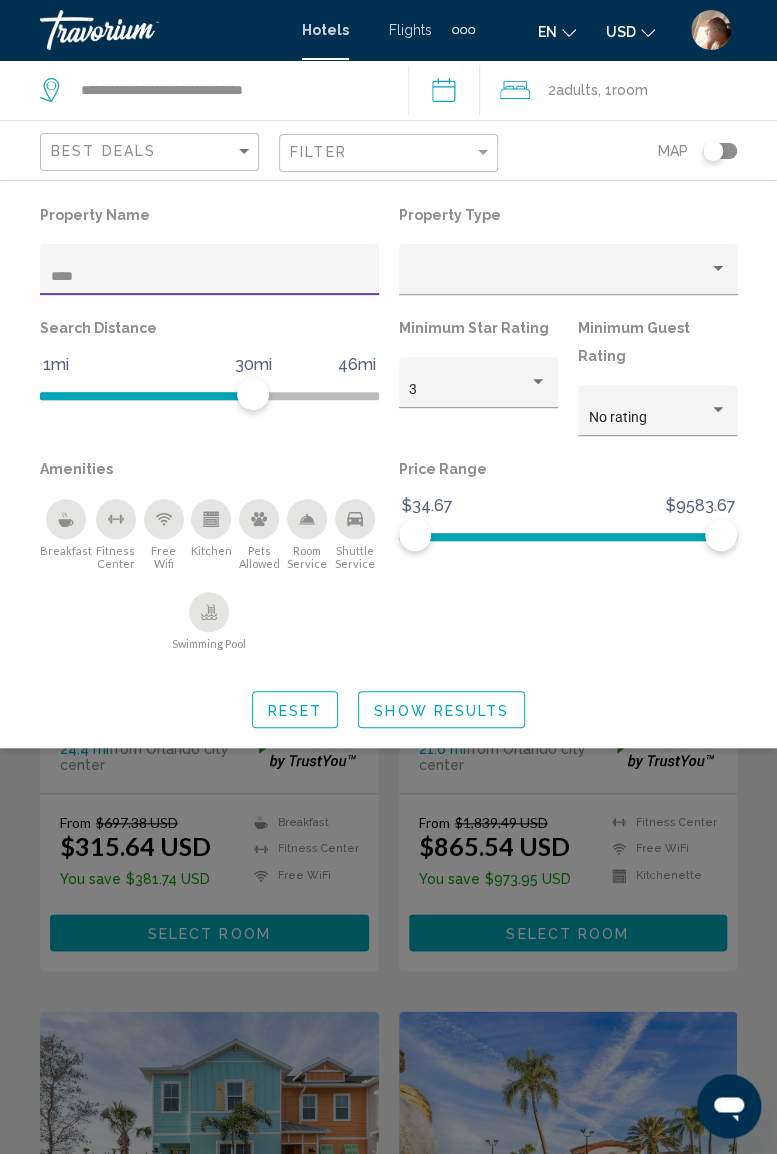 type on "*****" 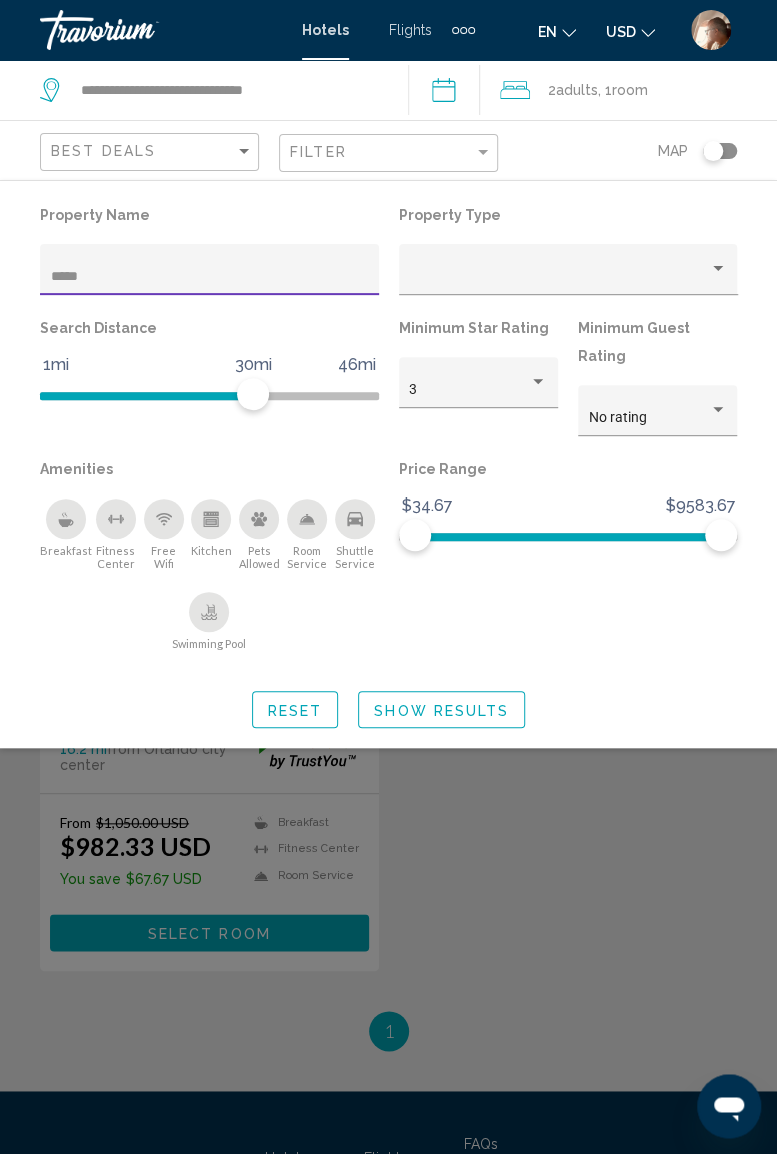 click 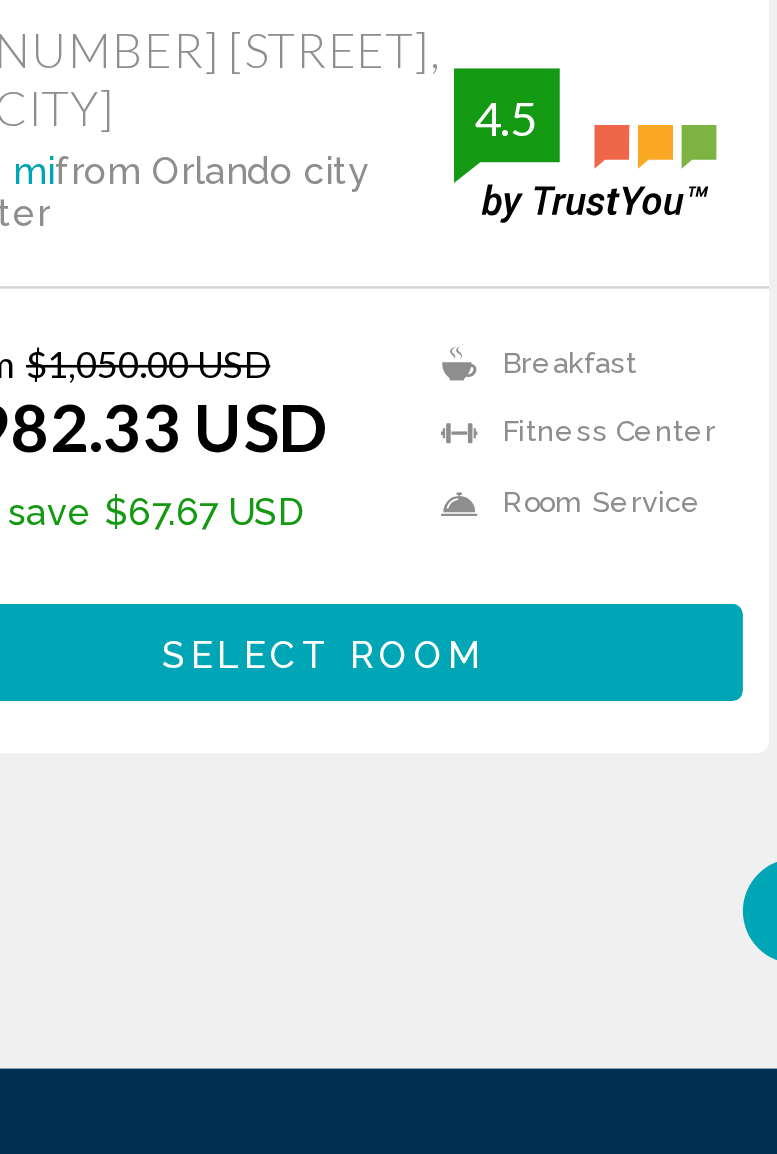 click on "Select Room" at bounding box center (209, 933) 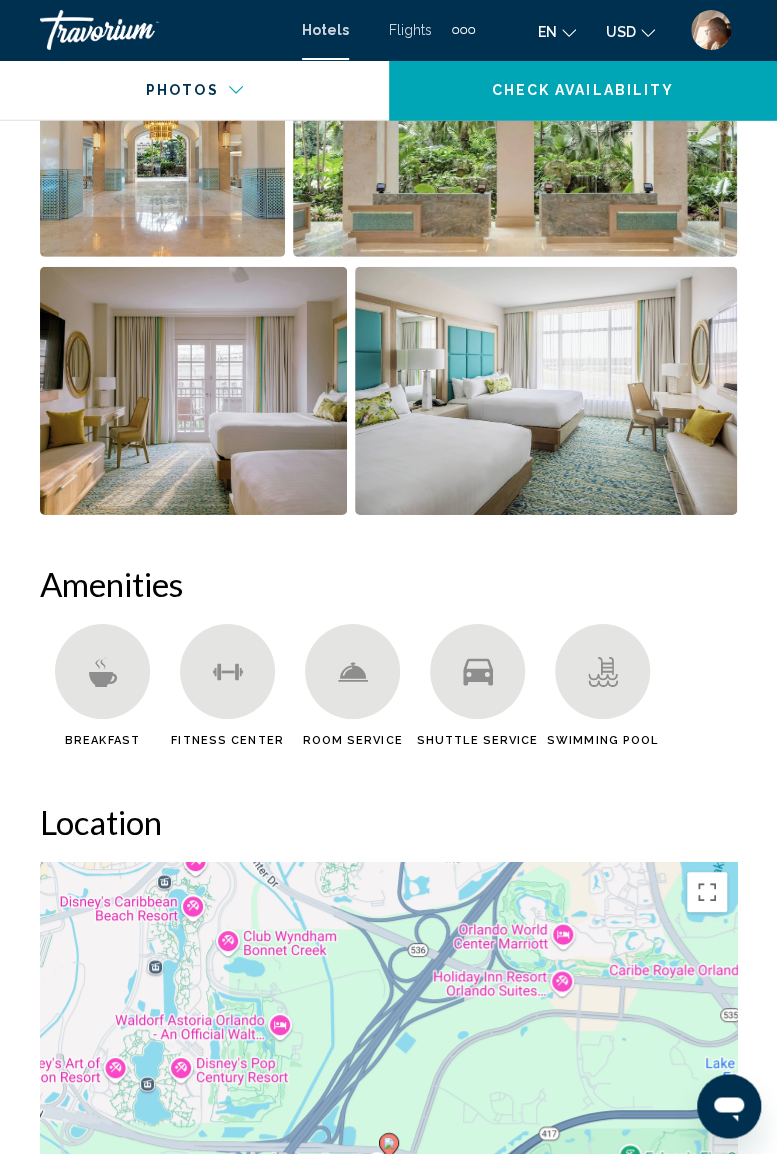 scroll, scrollTop: 1754, scrollLeft: 0, axis: vertical 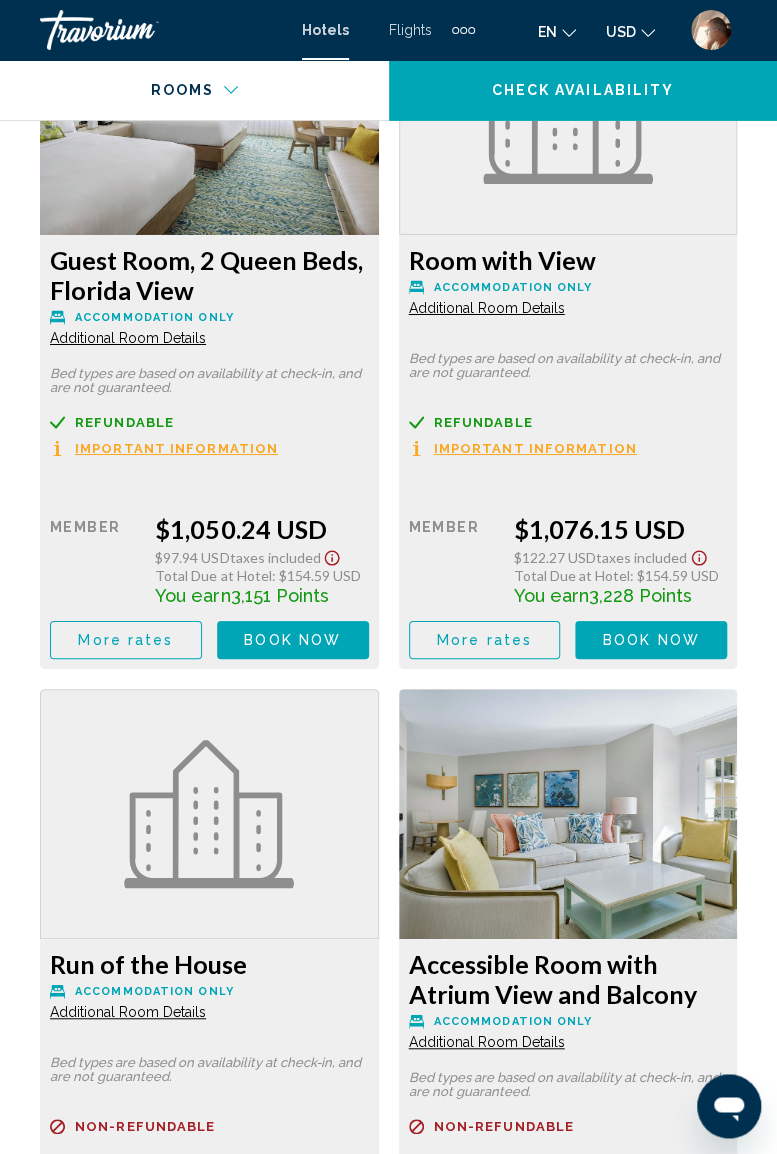 click at bounding box center (209, -635) 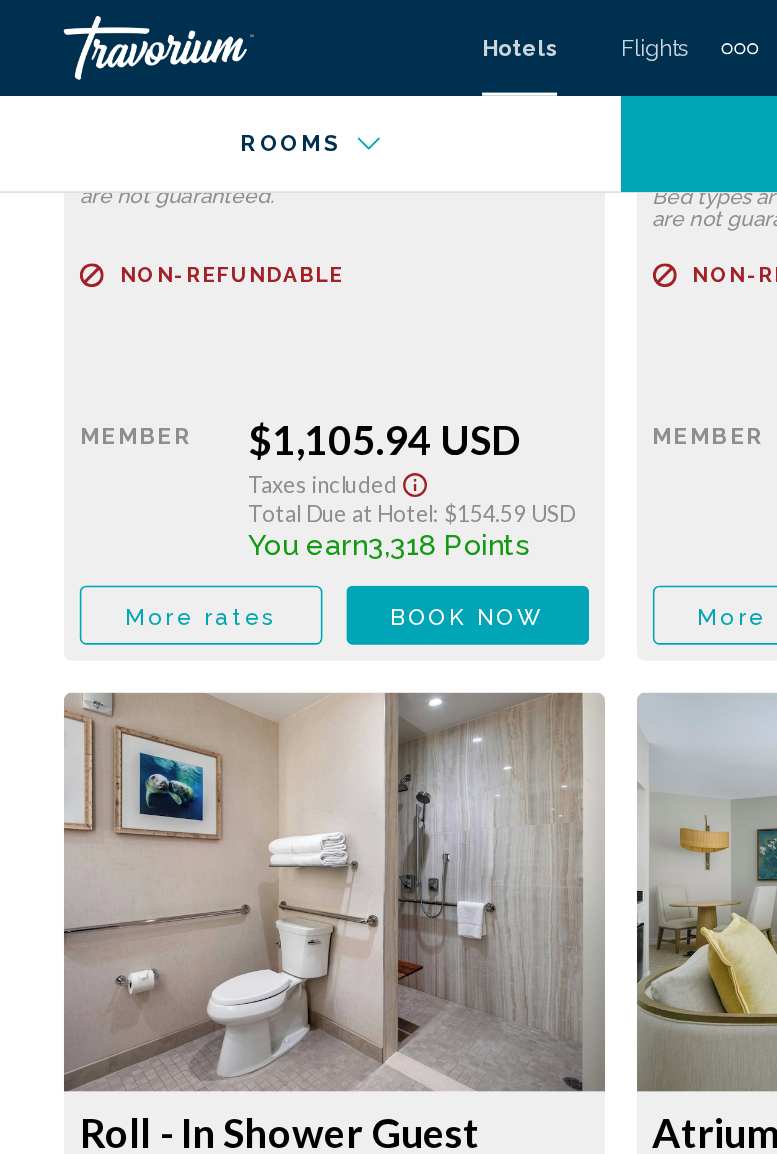 scroll, scrollTop: 5272, scrollLeft: 0, axis: vertical 